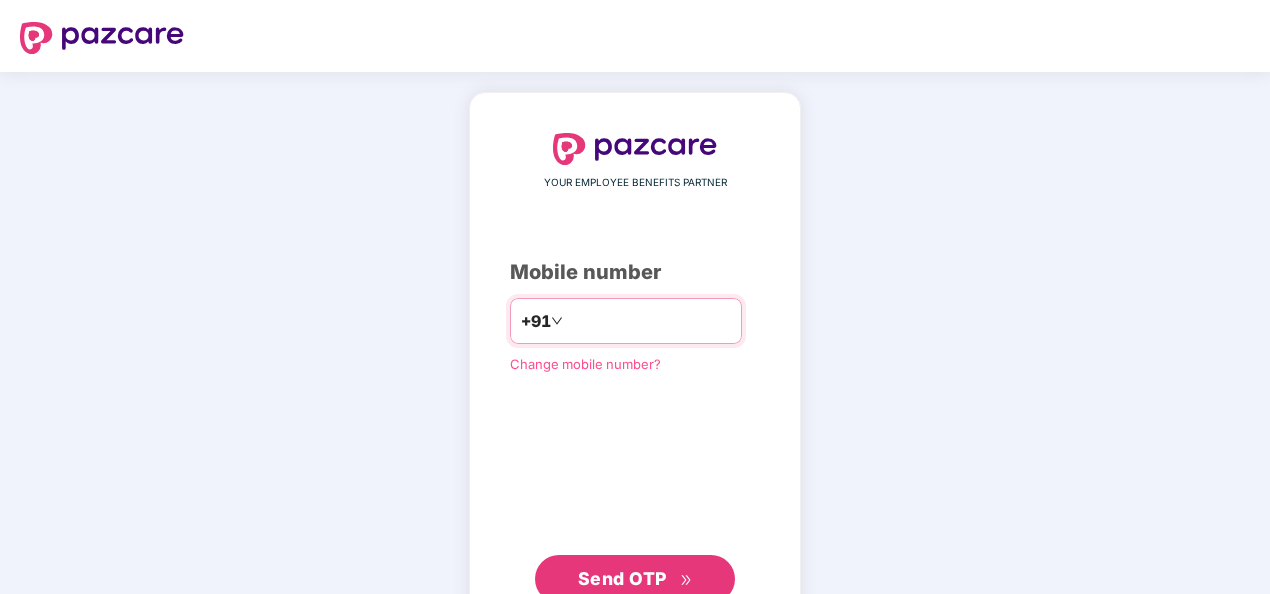 scroll, scrollTop: 0, scrollLeft: 0, axis: both 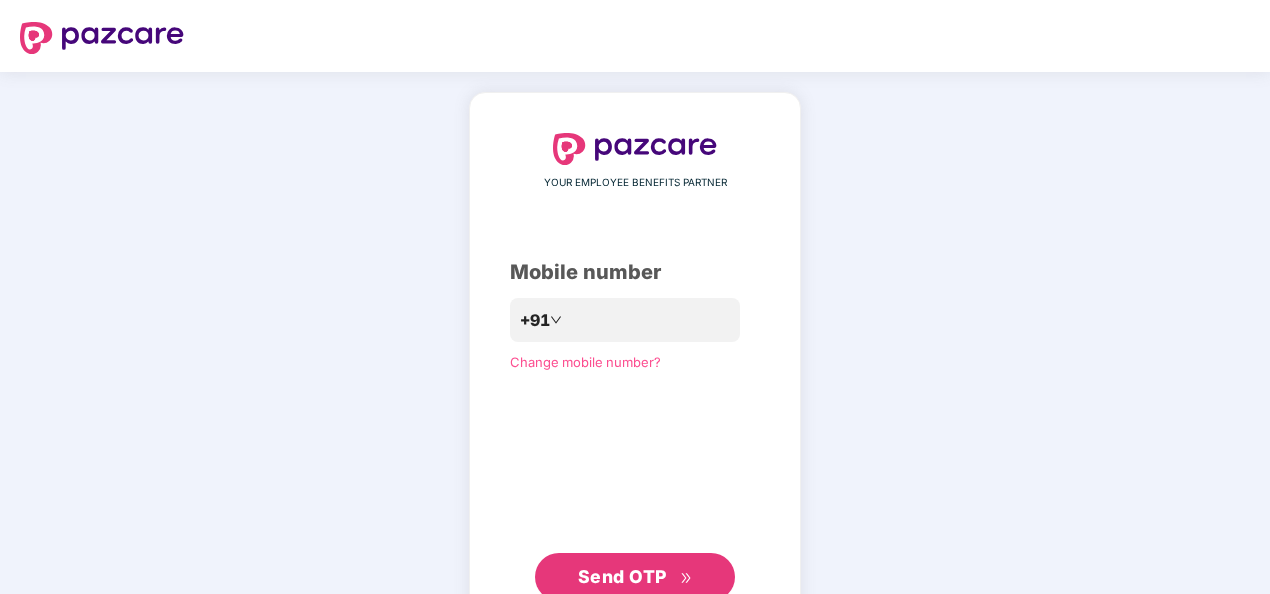 click on "Send OTP" at bounding box center [622, 576] 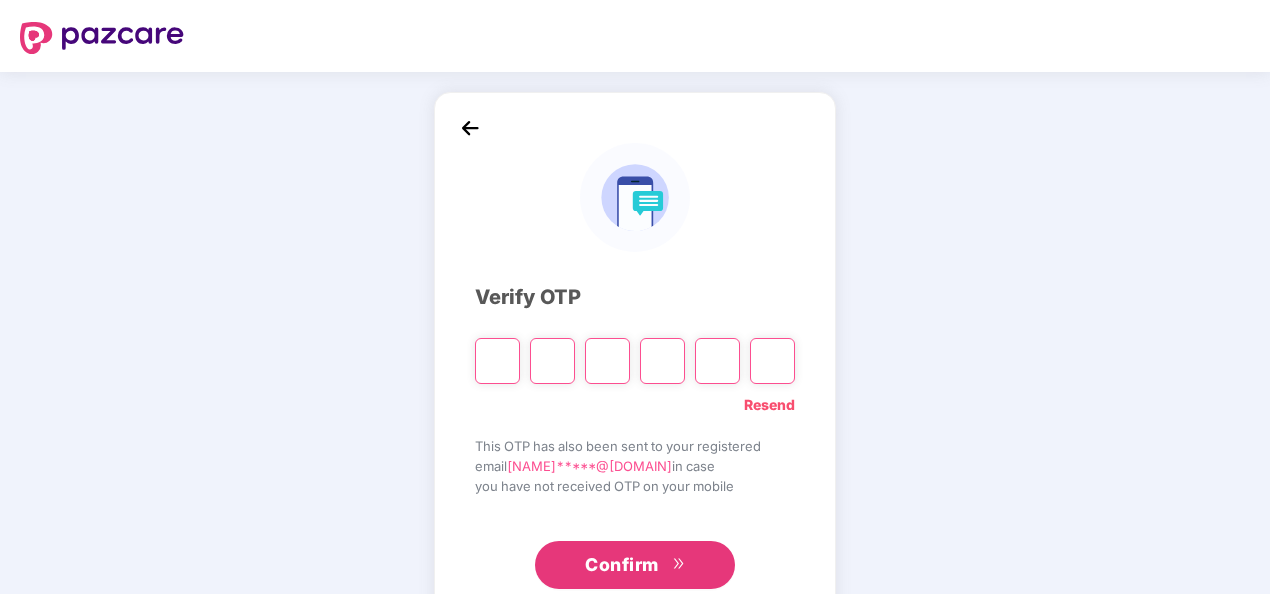 type on "*" 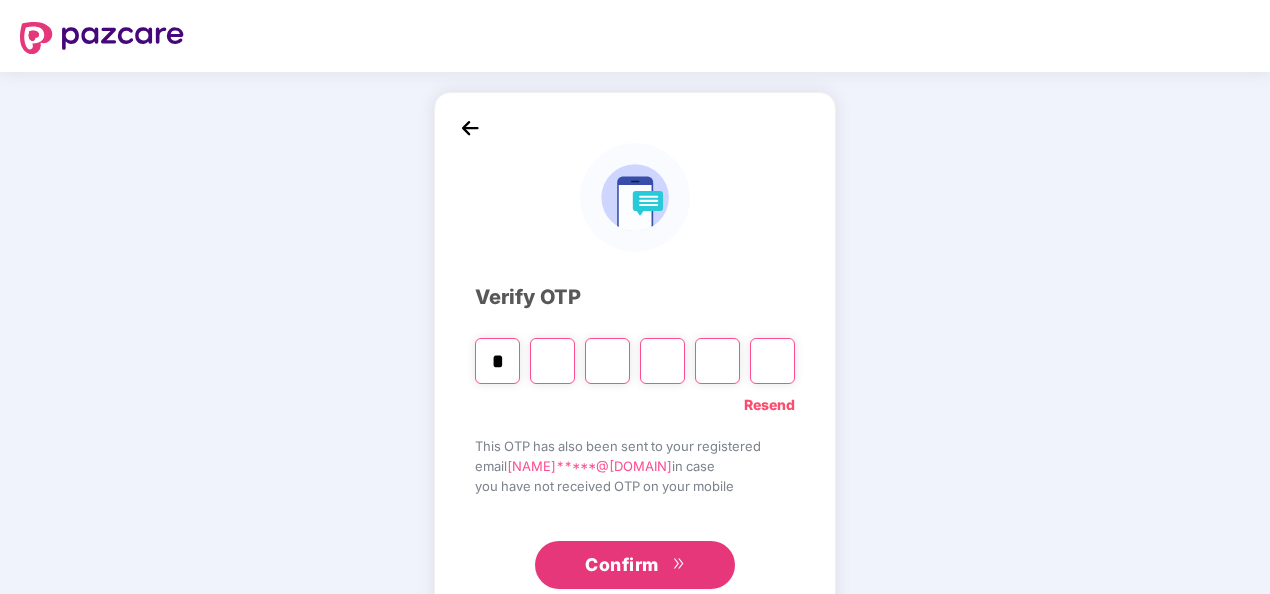 type on "*" 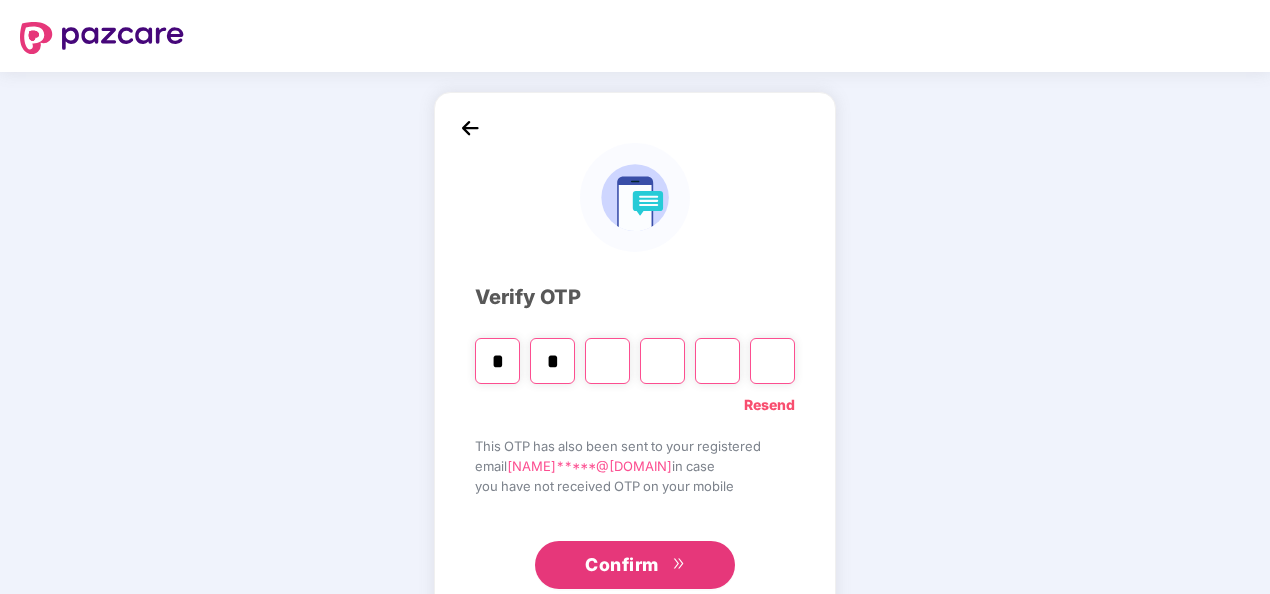 type on "*" 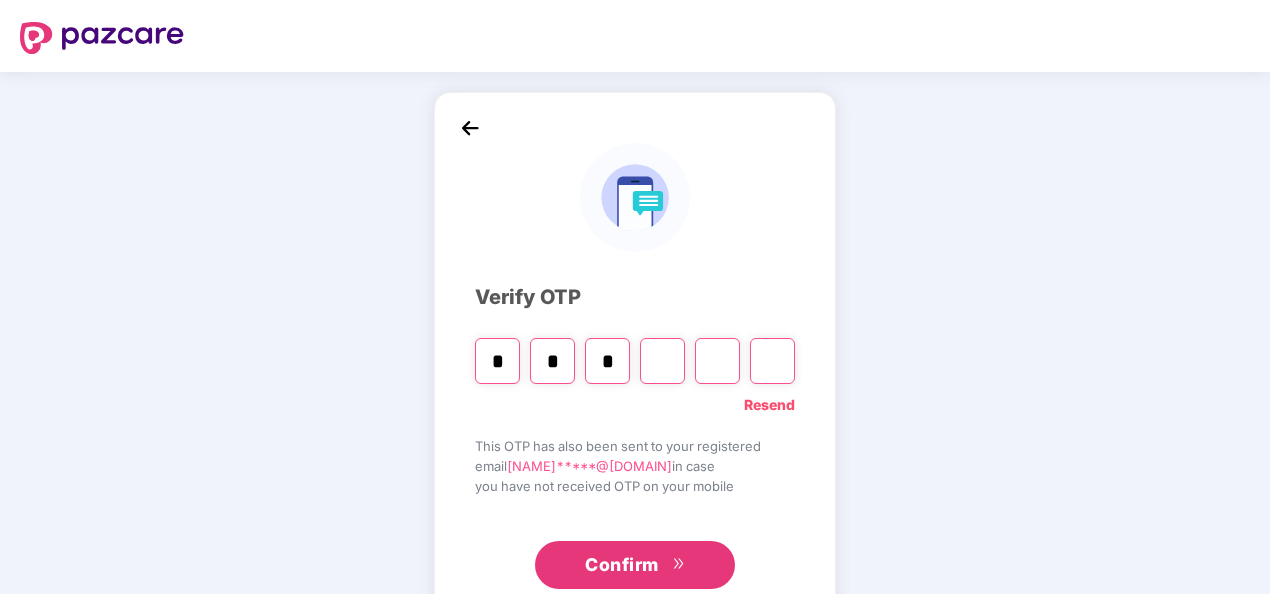 type on "*" 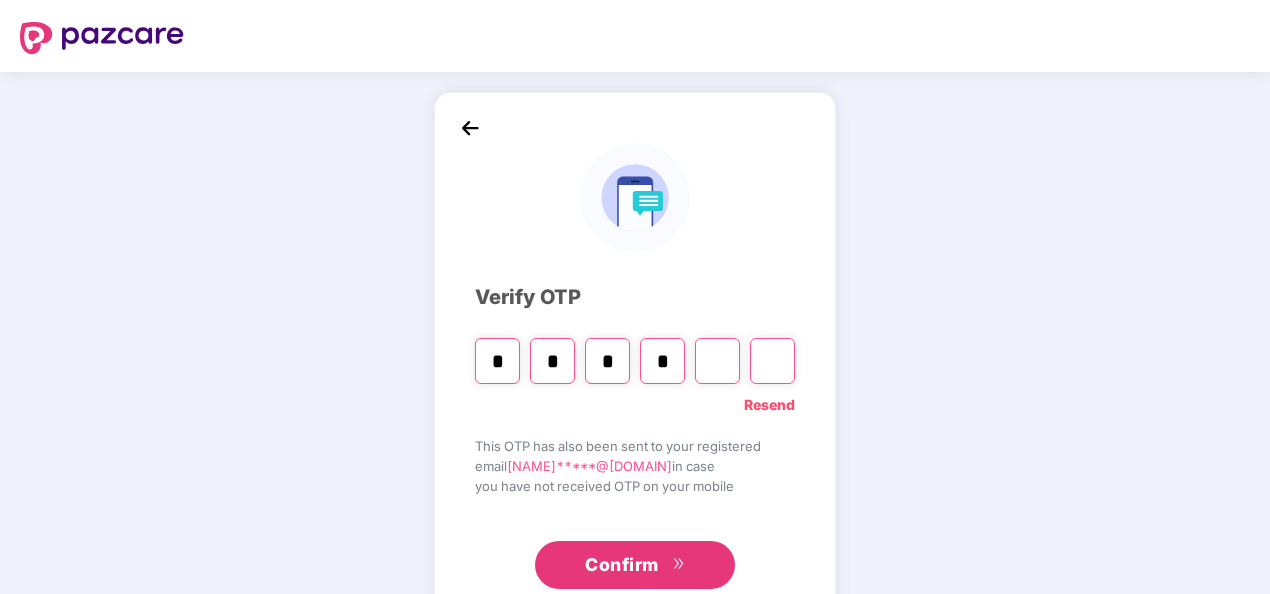 type on "*" 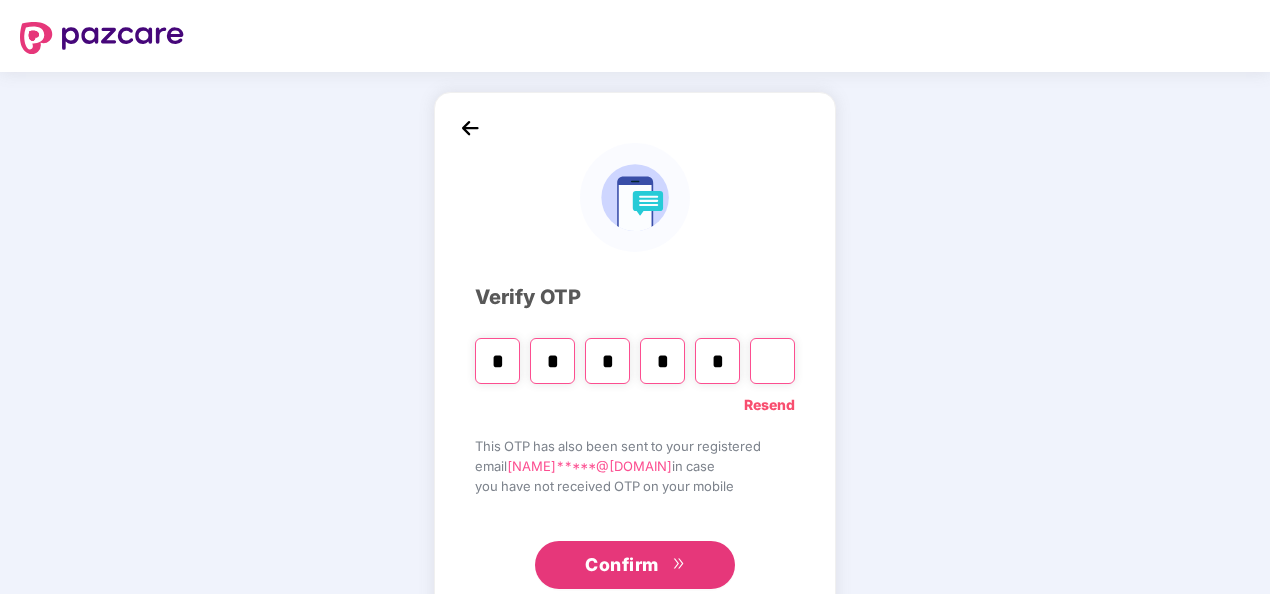 type on "*" 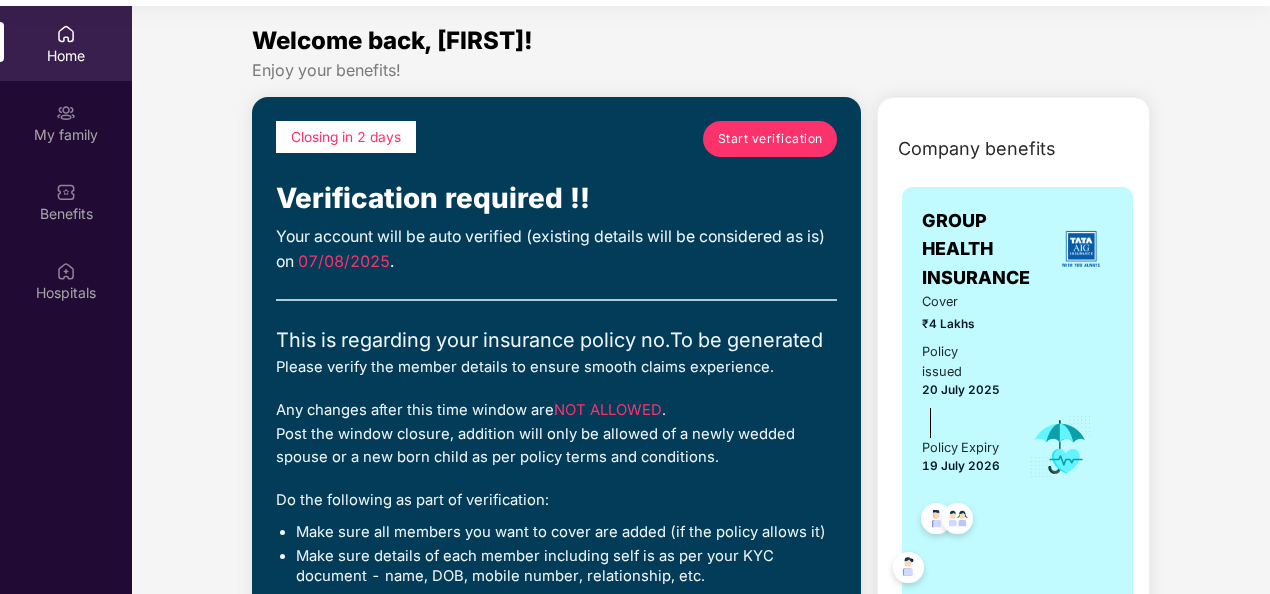 scroll, scrollTop: 112, scrollLeft: 0, axis: vertical 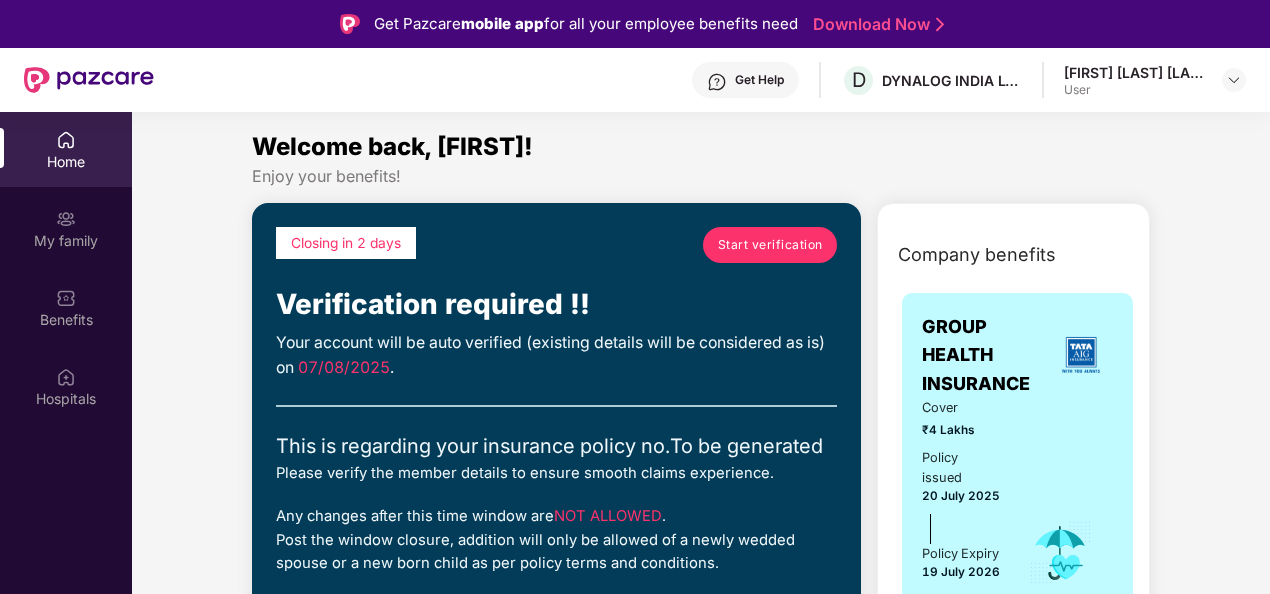 click on "Start verification" at bounding box center [770, 244] 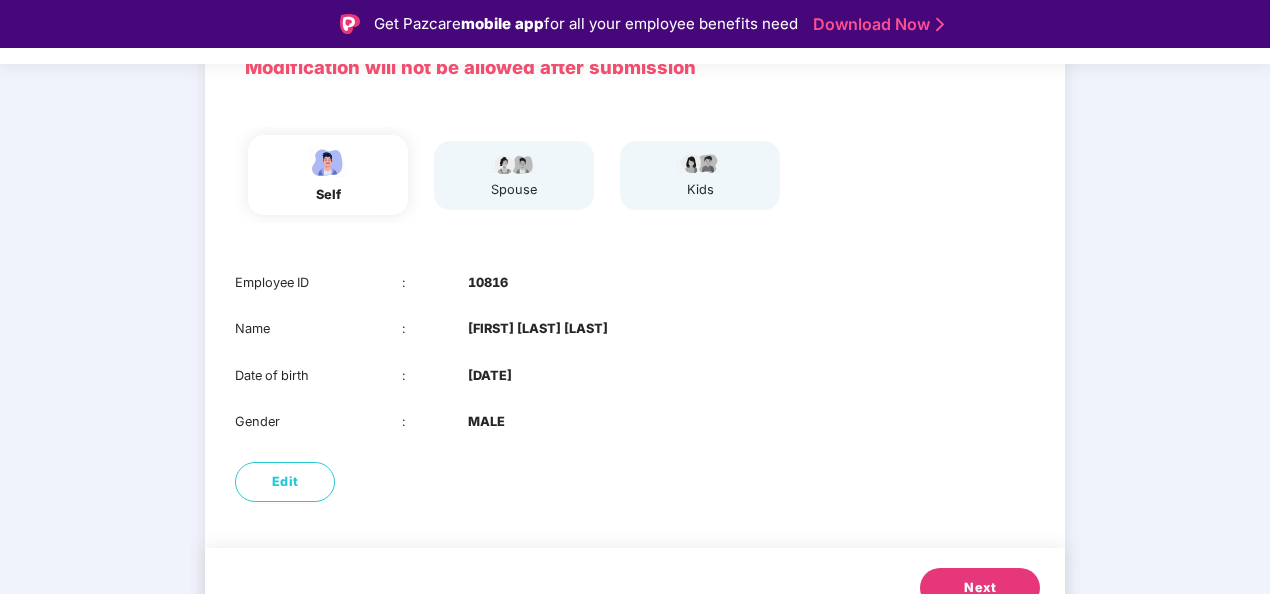 scroll, scrollTop: 172, scrollLeft: 0, axis: vertical 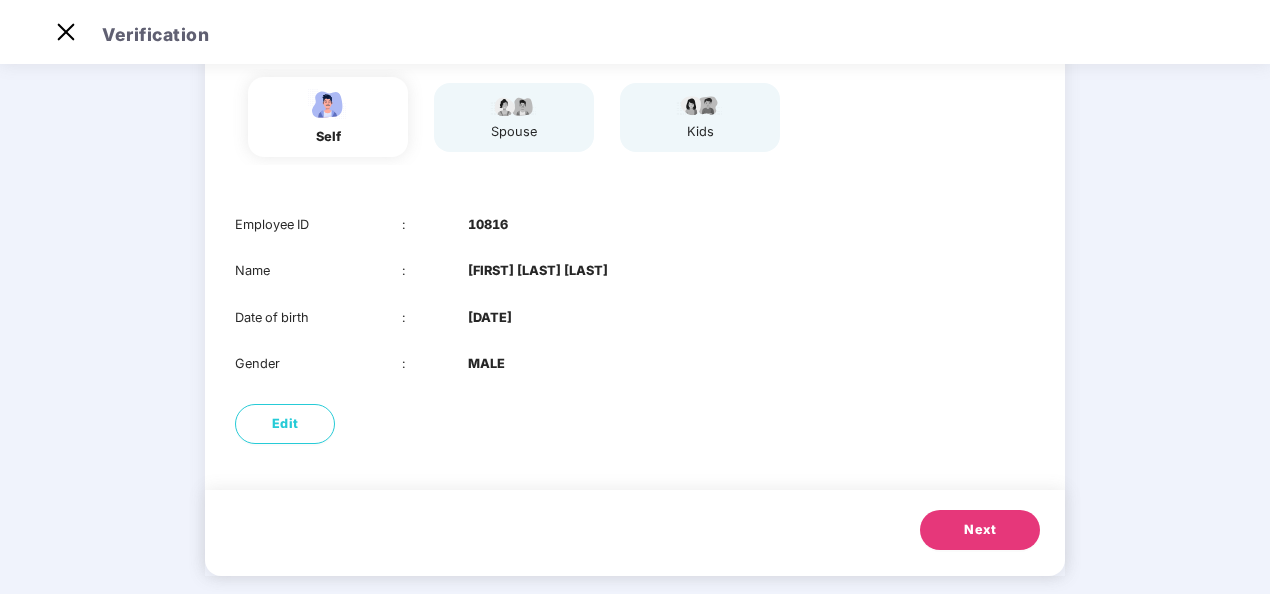 click on "Next" at bounding box center (980, 530) 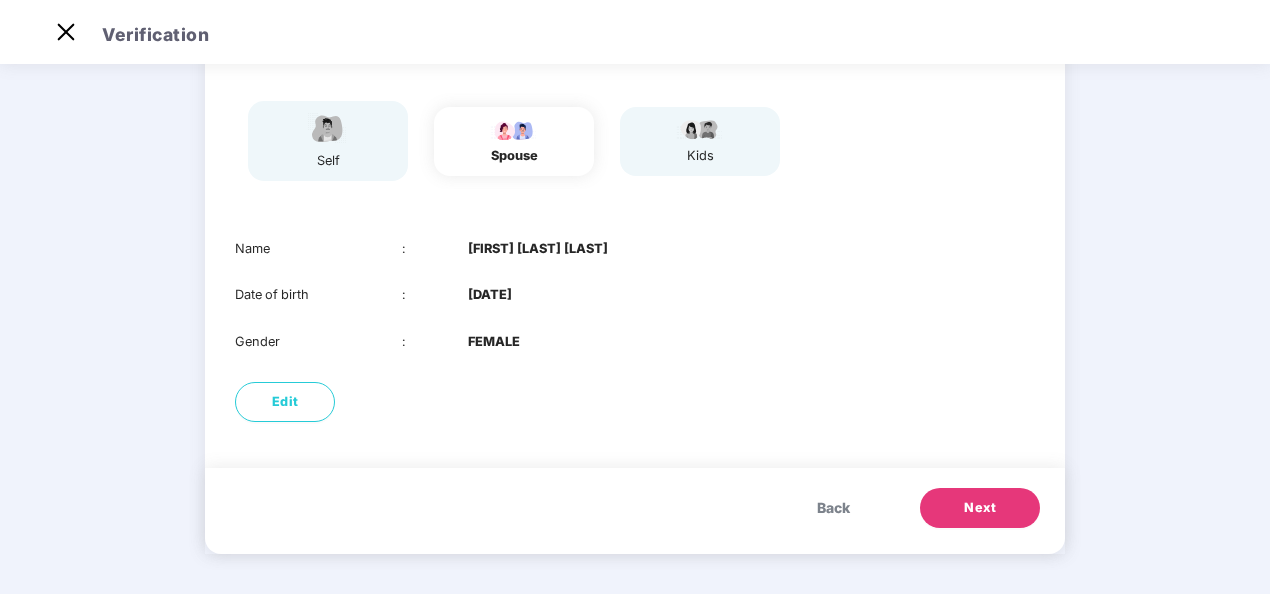 scroll, scrollTop: 148, scrollLeft: 0, axis: vertical 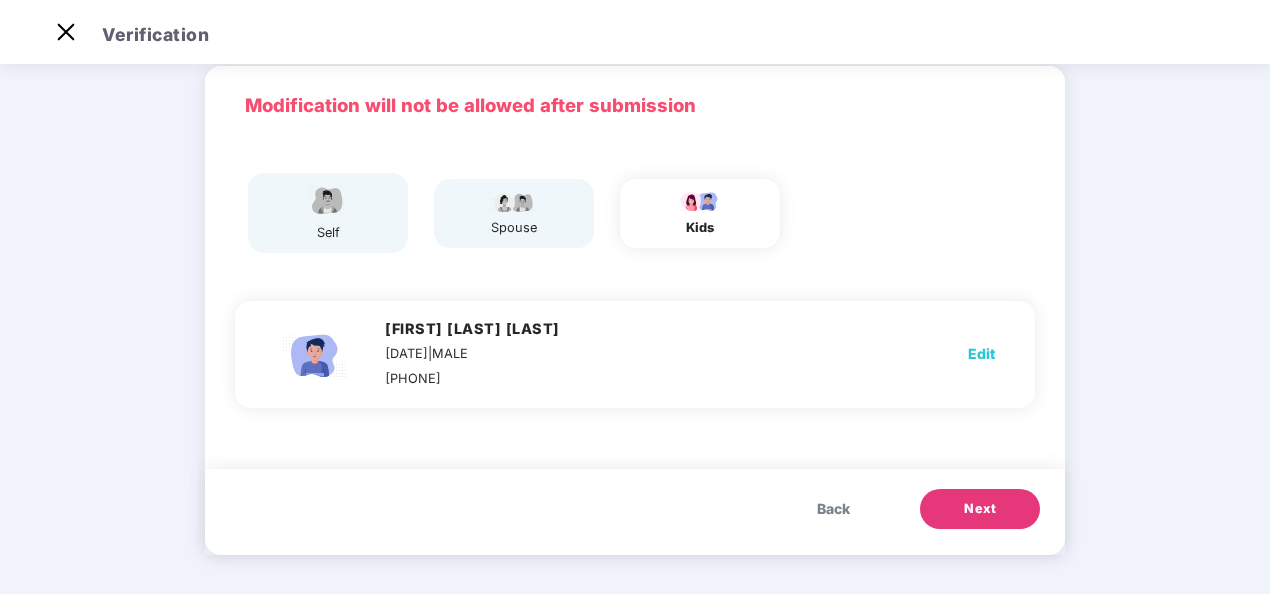 click on "self spouse kids" at bounding box center [635, 213] 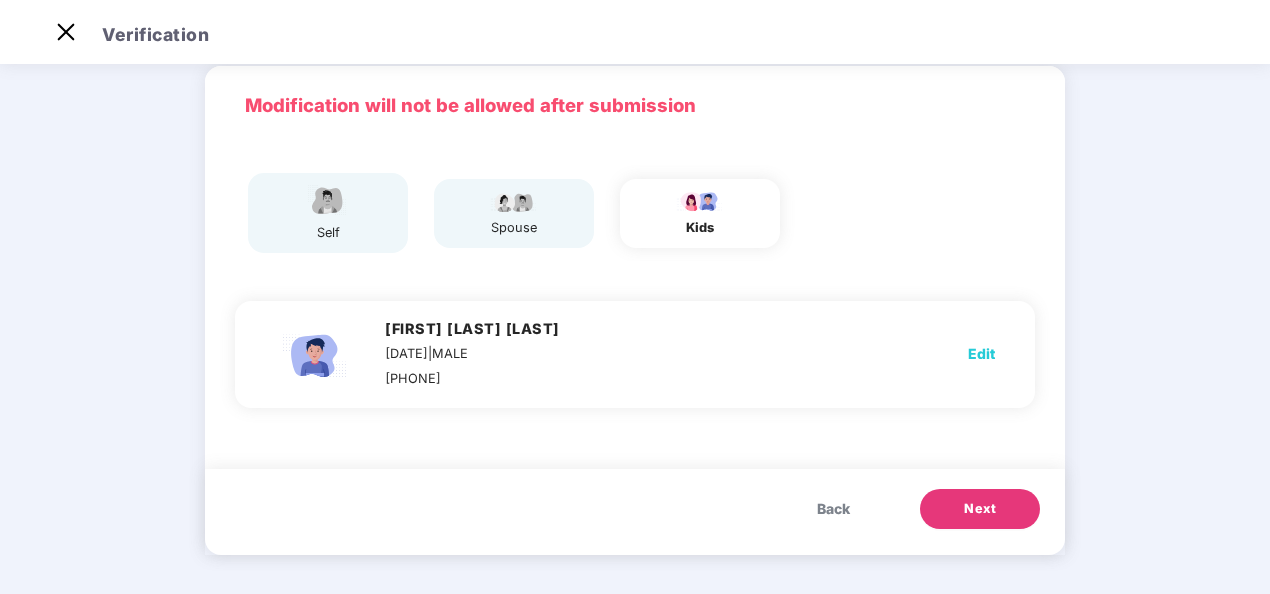 click on "Back" at bounding box center (833, 509) 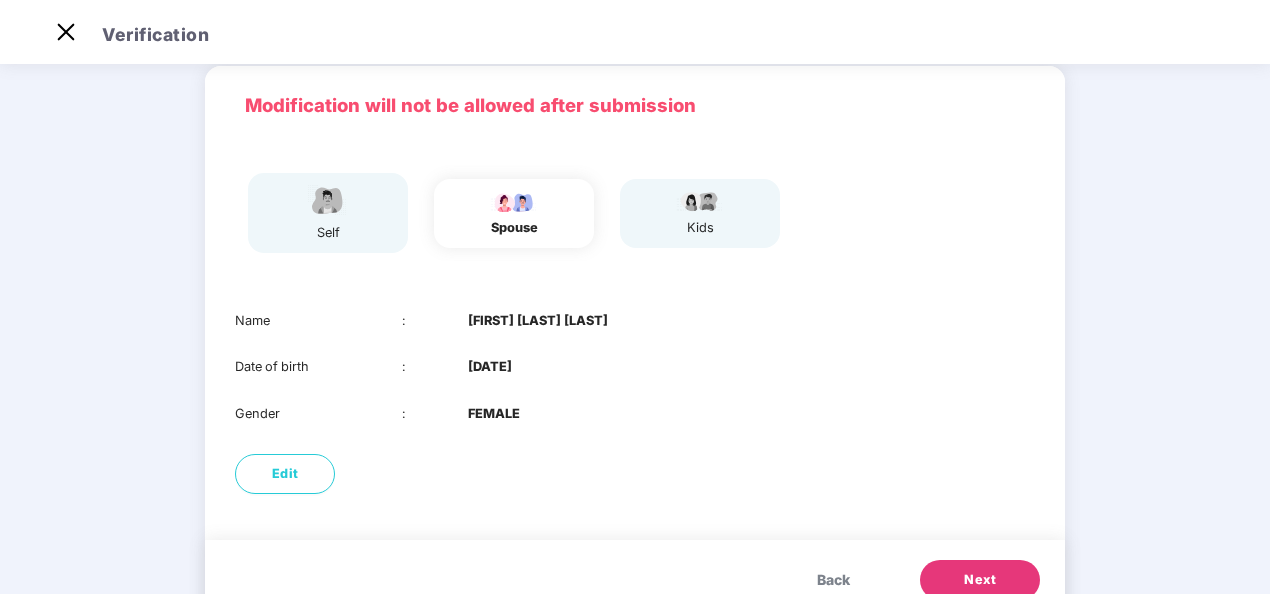 click on "Back" at bounding box center [833, 580] 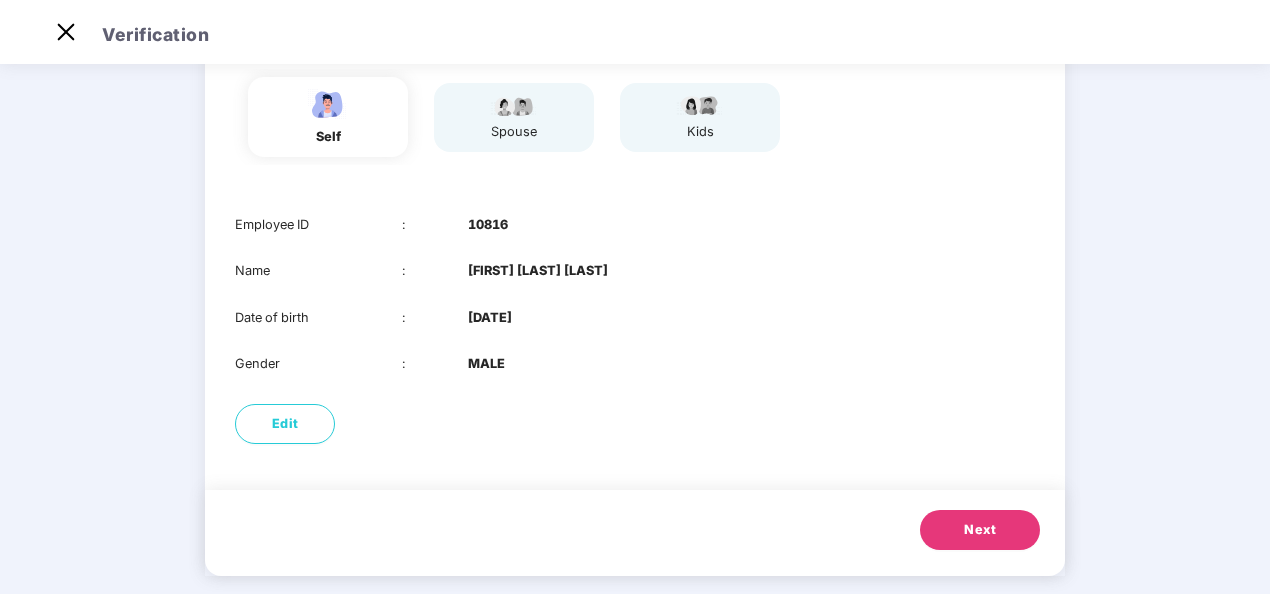 scroll, scrollTop: 178, scrollLeft: 0, axis: vertical 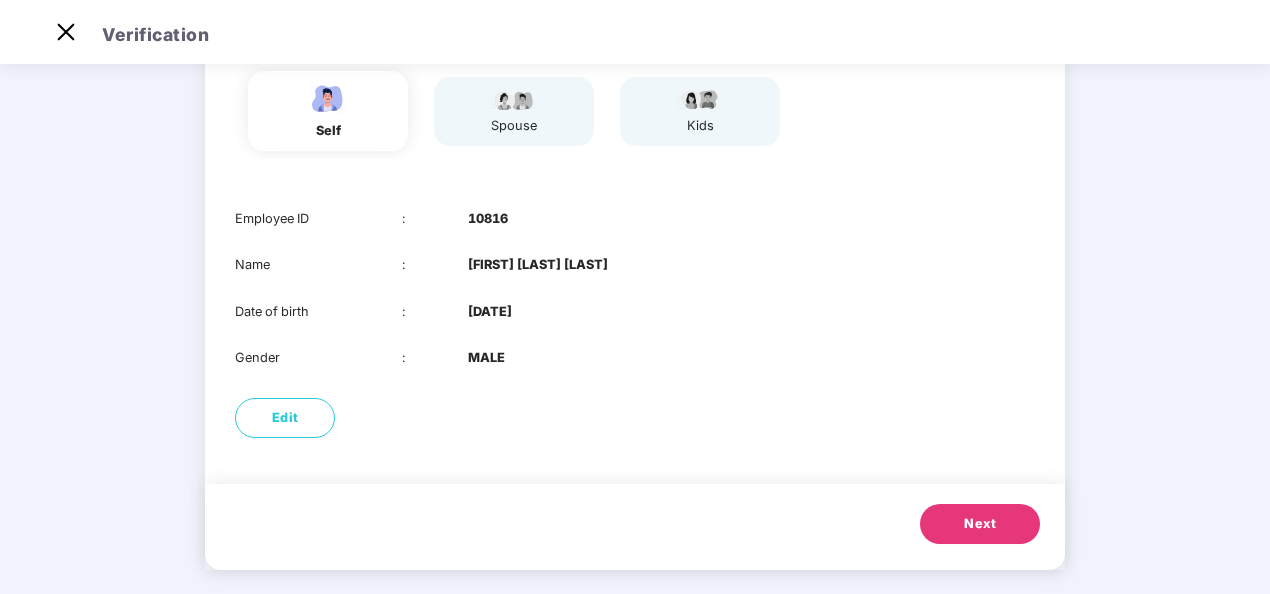 click on "Next" at bounding box center (980, 524) 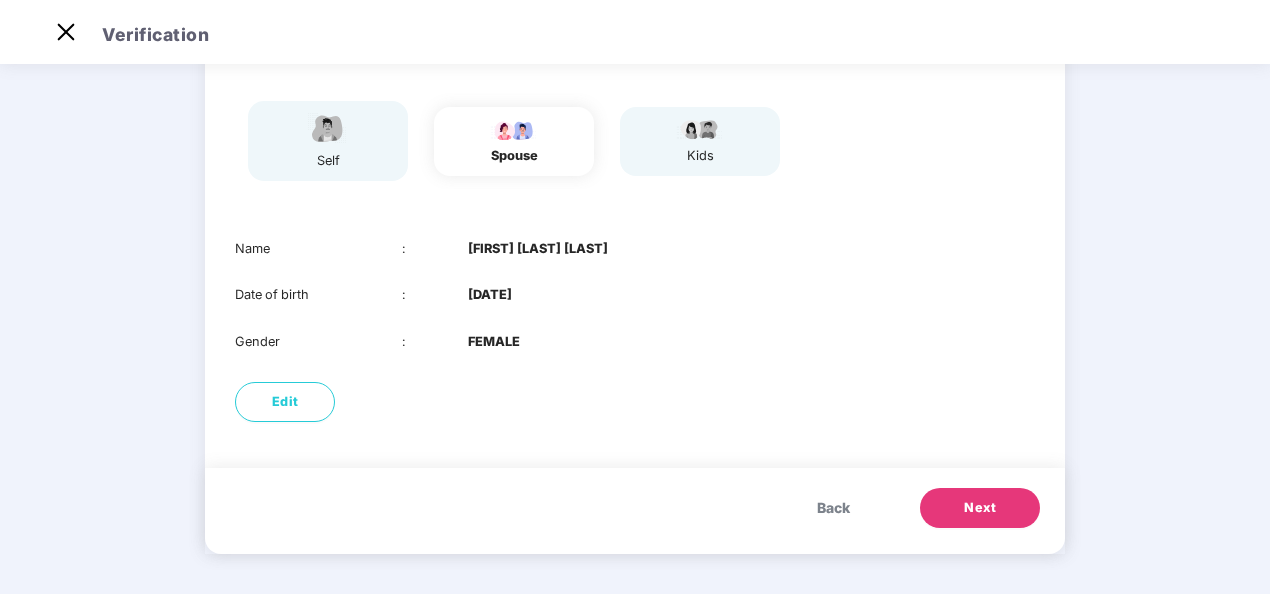 click on "Next" at bounding box center (980, 508) 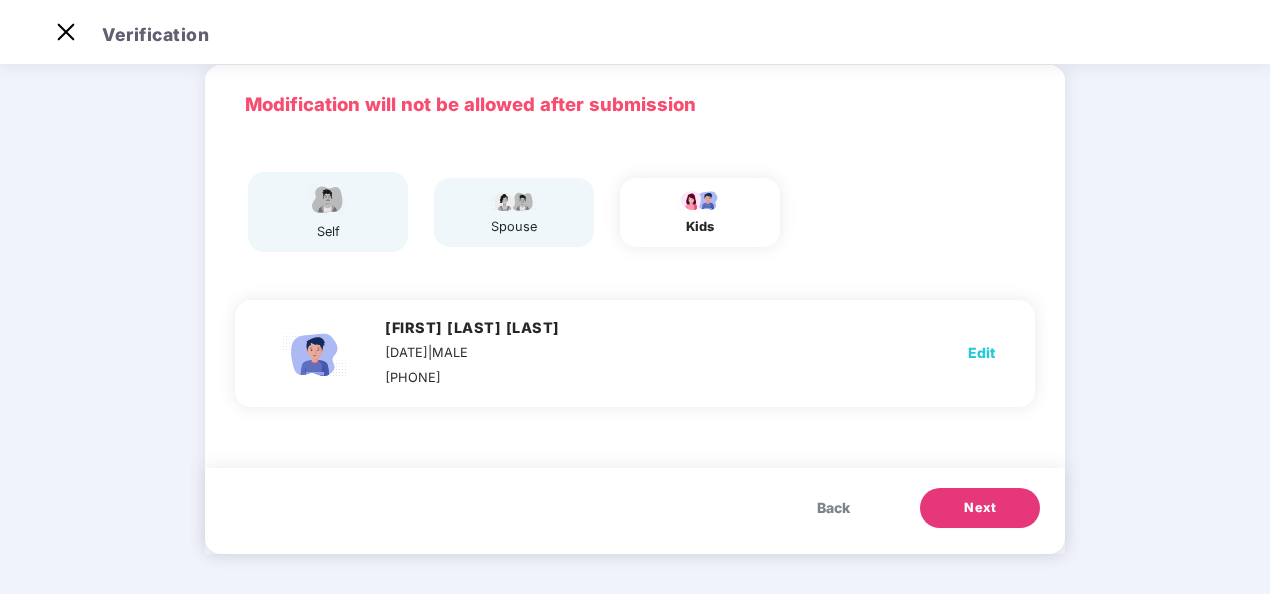 scroll, scrollTop: 76, scrollLeft: 0, axis: vertical 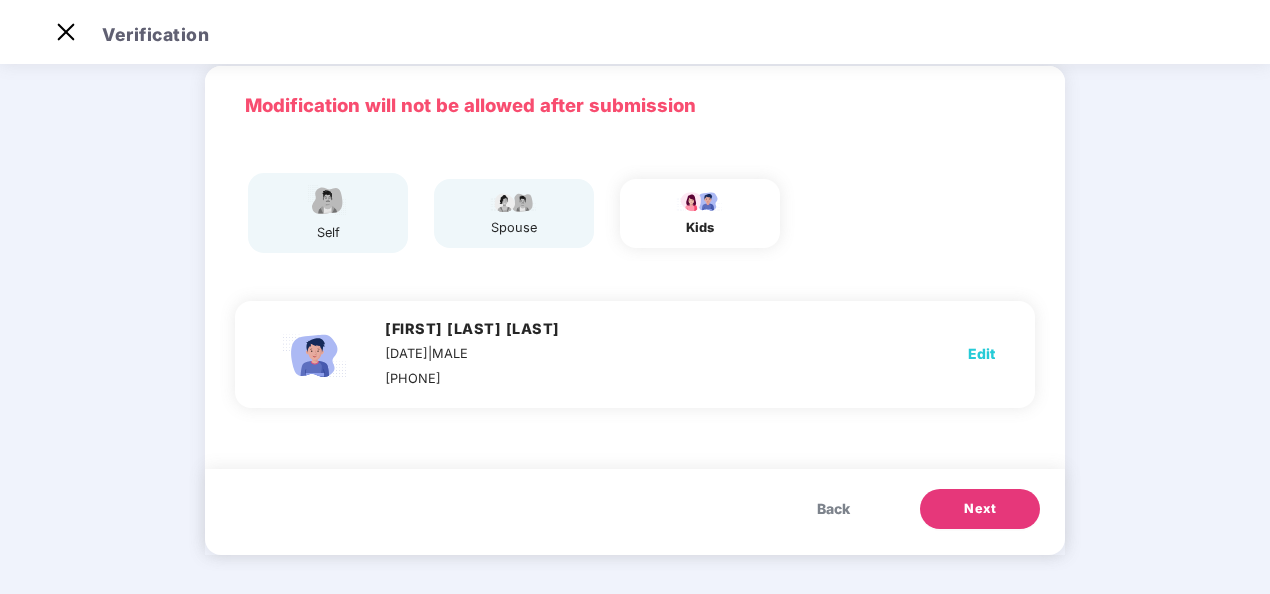 click on "Next" at bounding box center (980, 509) 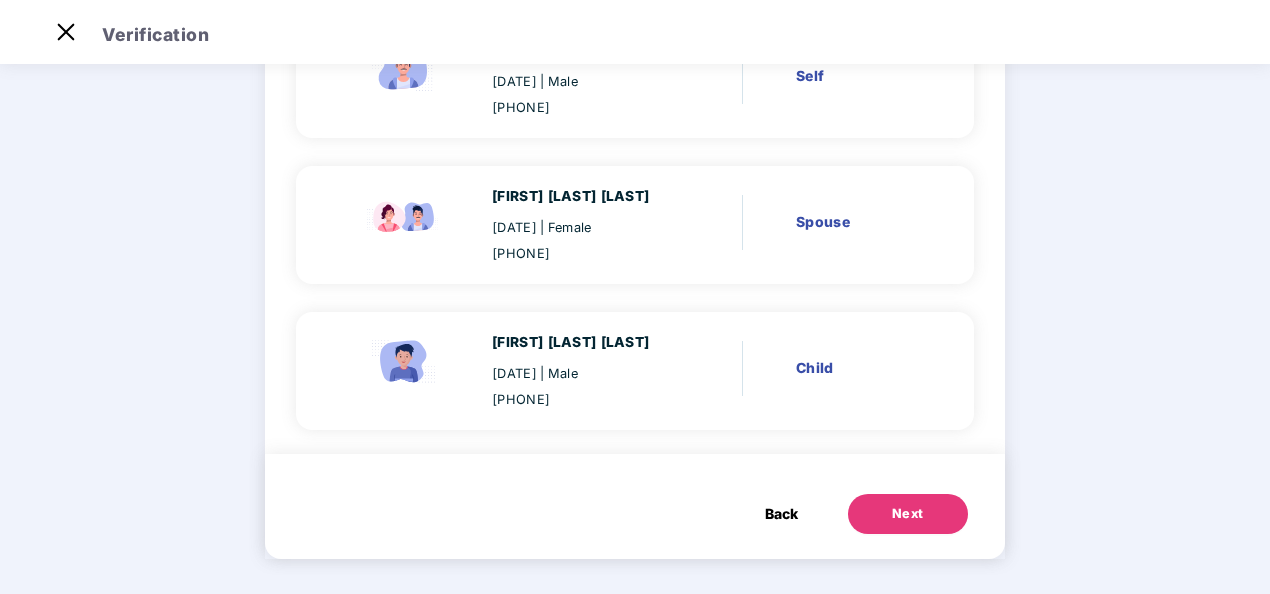 scroll, scrollTop: 248, scrollLeft: 0, axis: vertical 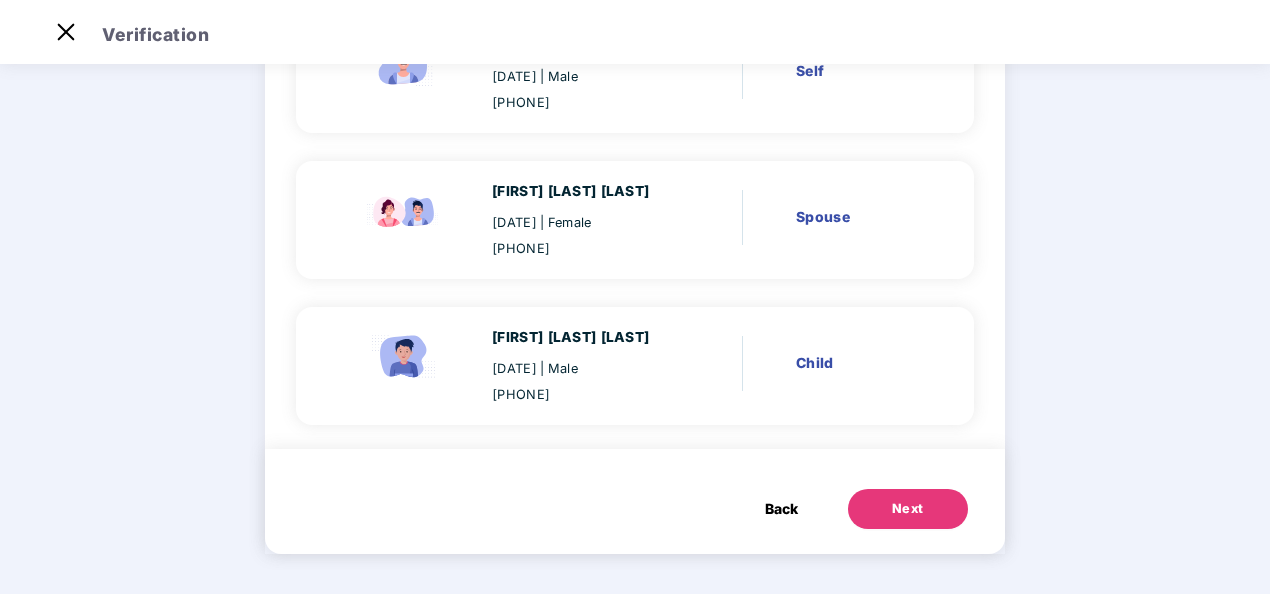 click on "Next" at bounding box center [908, 509] 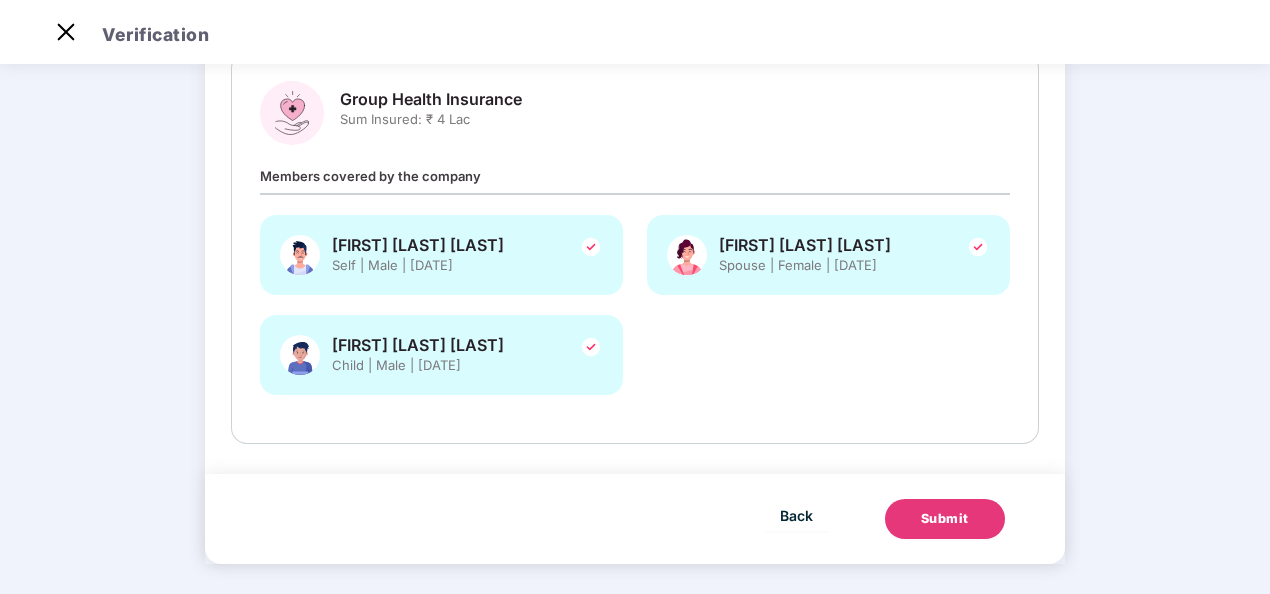 scroll, scrollTop: 0, scrollLeft: 0, axis: both 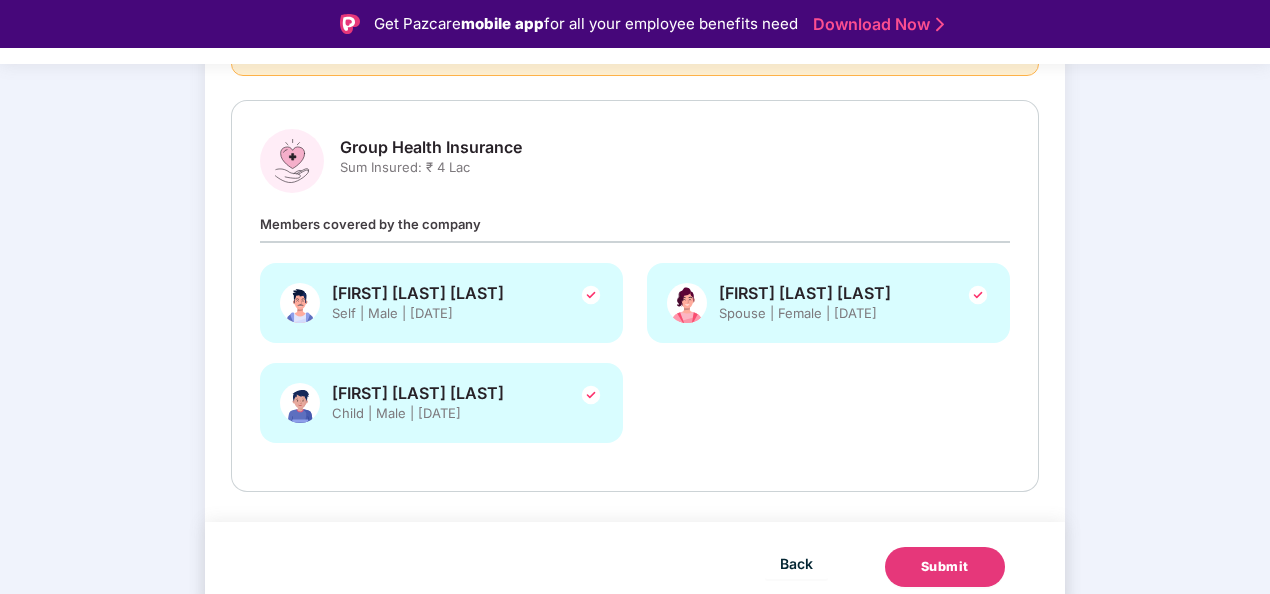 click on "Submit" at bounding box center (945, 567) 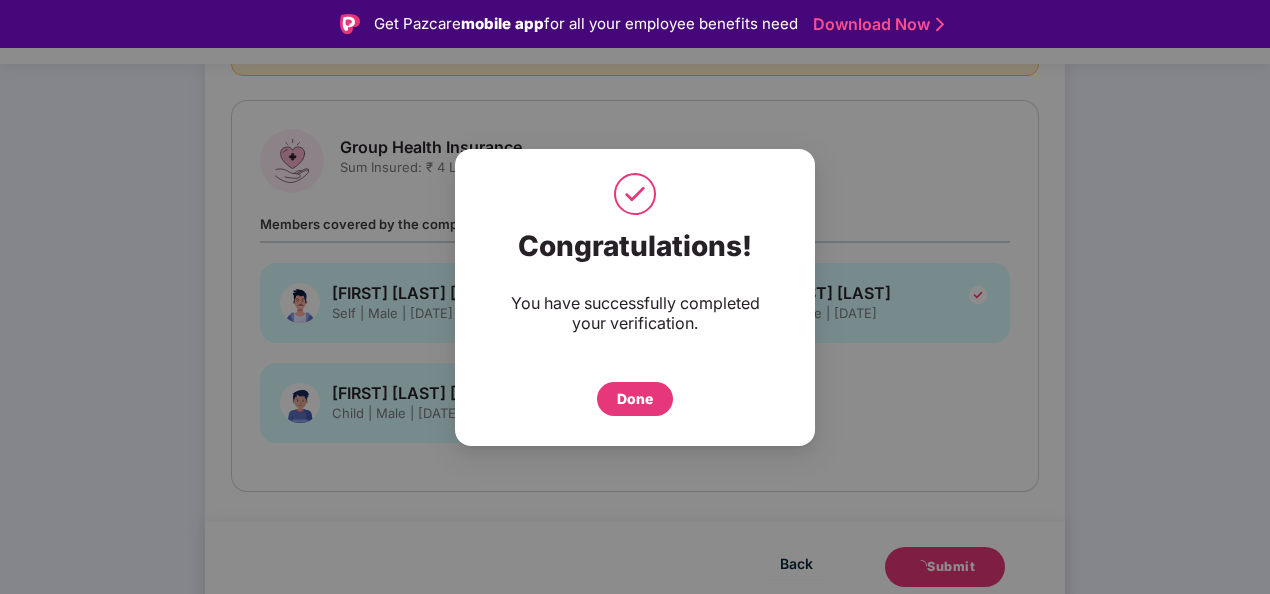click on "Done" at bounding box center [635, 399] 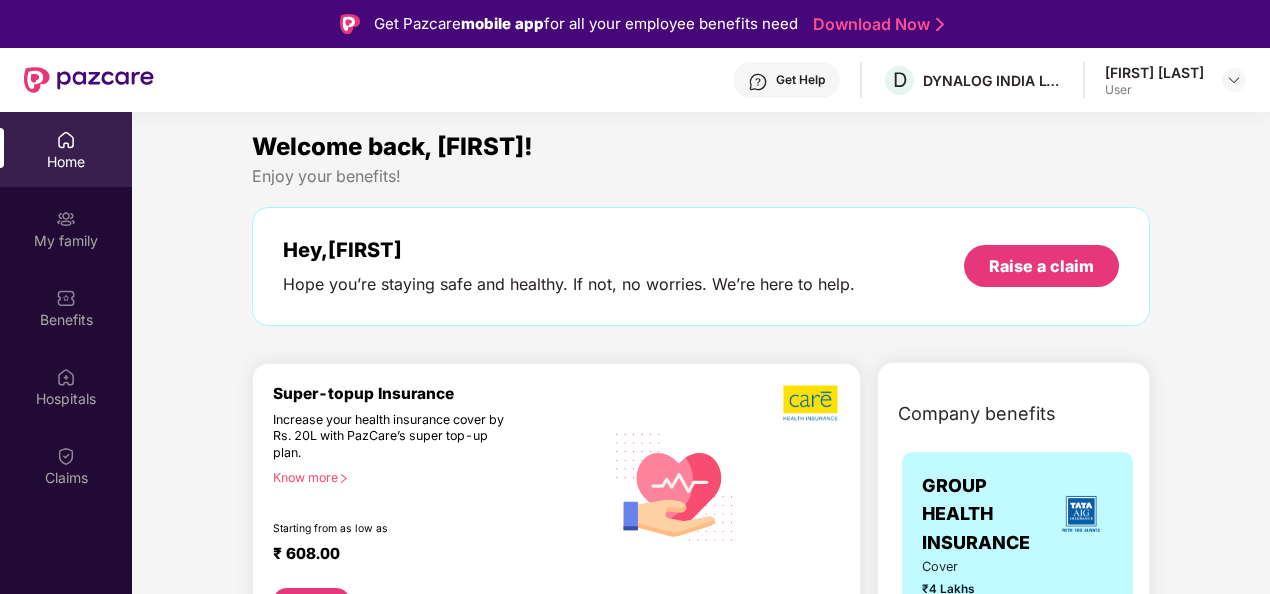 scroll, scrollTop: 0, scrollLeft: 0, axis: both 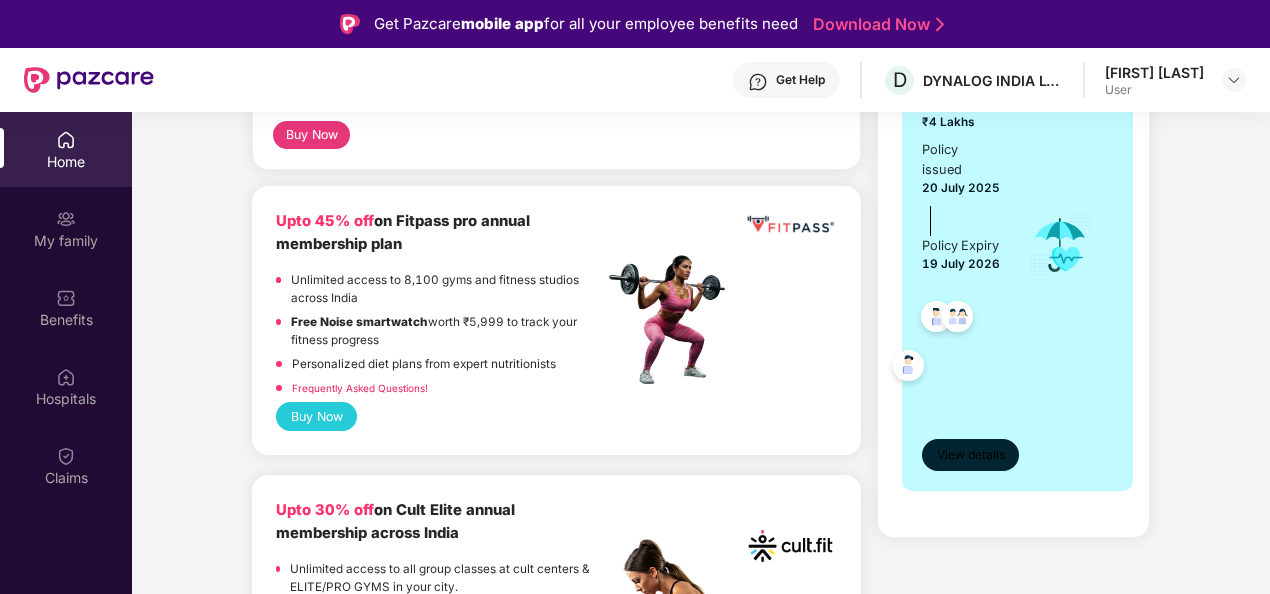 click on "View details" at bounding box center (971, 455) 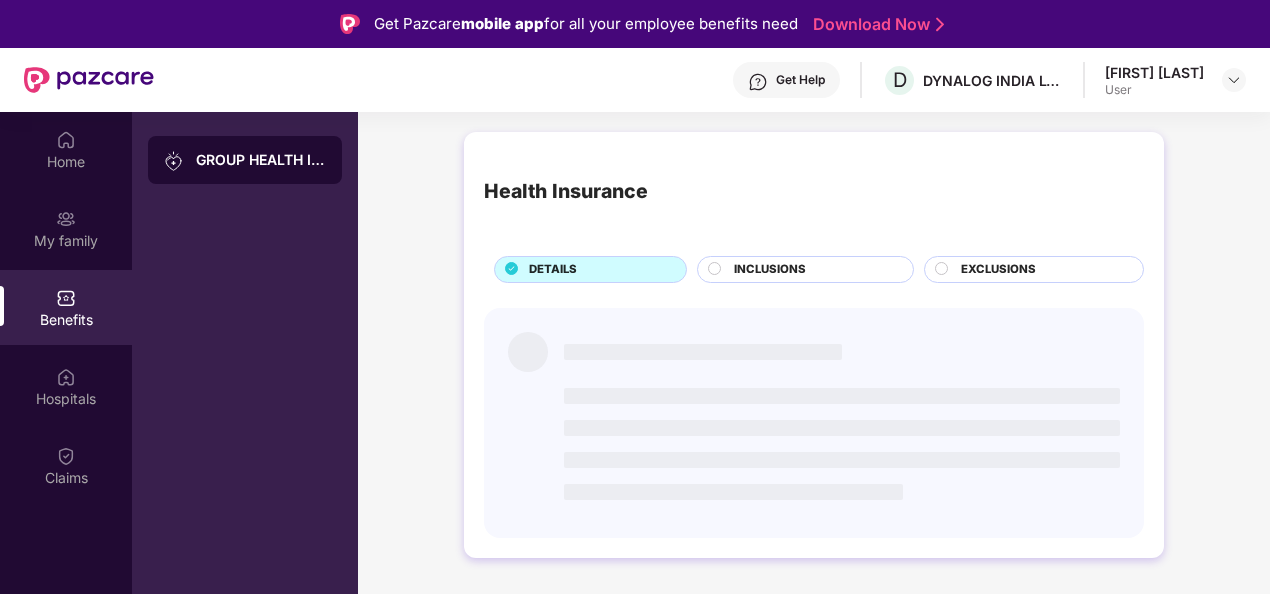 scroll, scrollTop: 0, scrollLeft: 0, axis: both 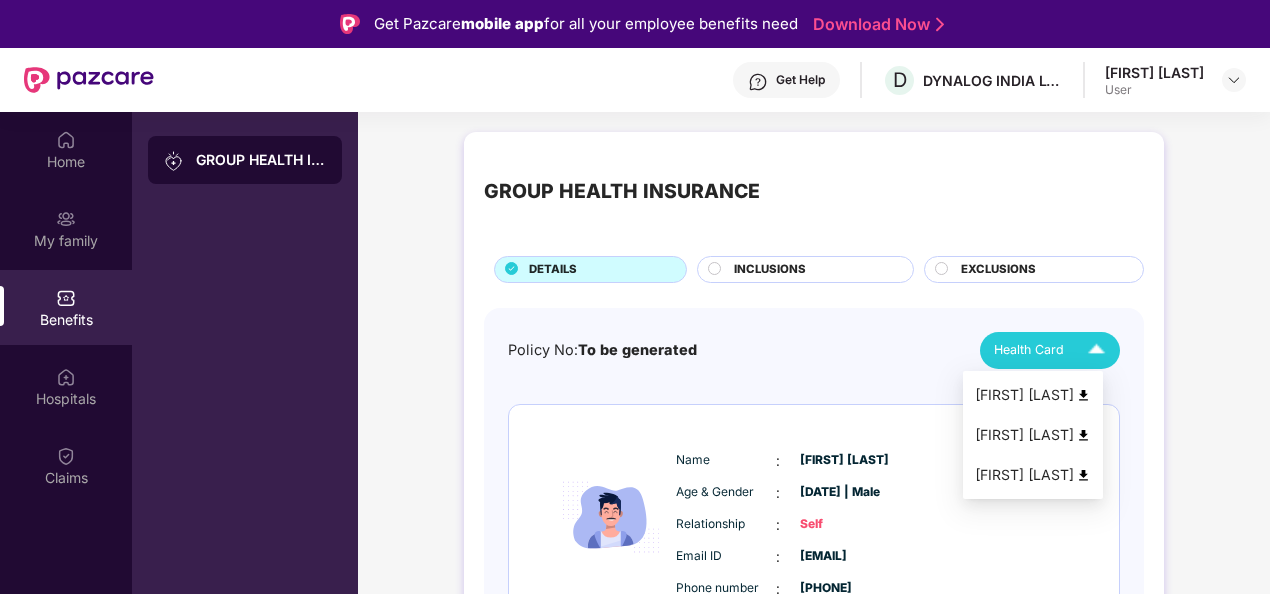 click at bounding box center (1083, 395) 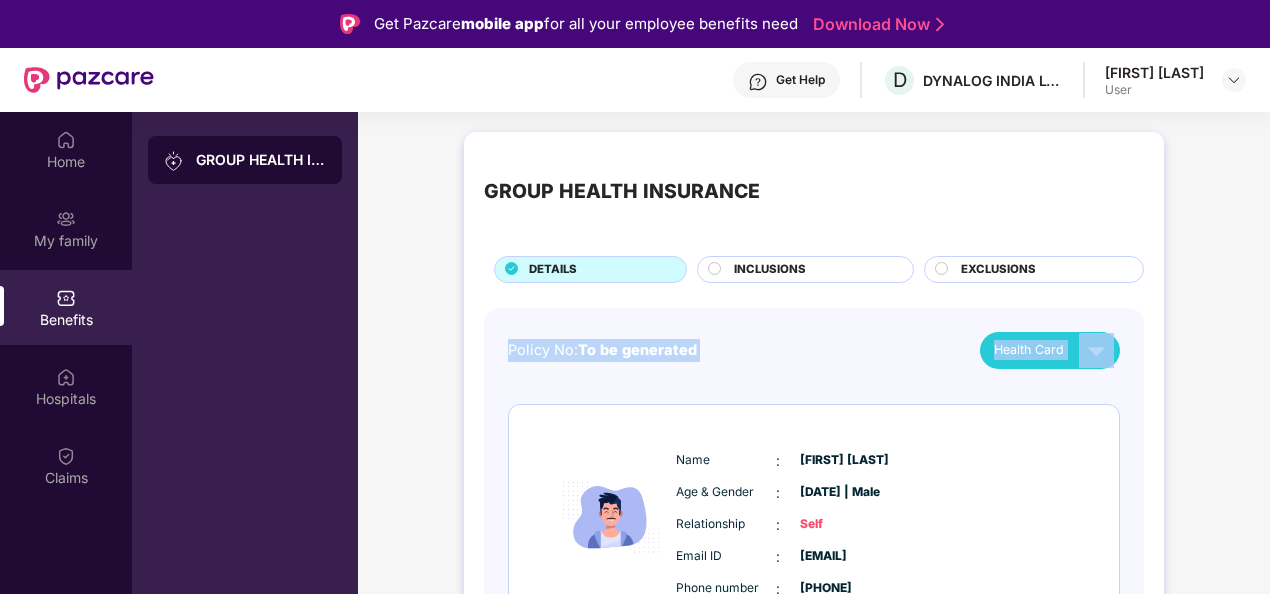 drag, startPoint x: 1266, startPoint y: 250, endPoint x: 1266, endPoint y: 302, distance: 52 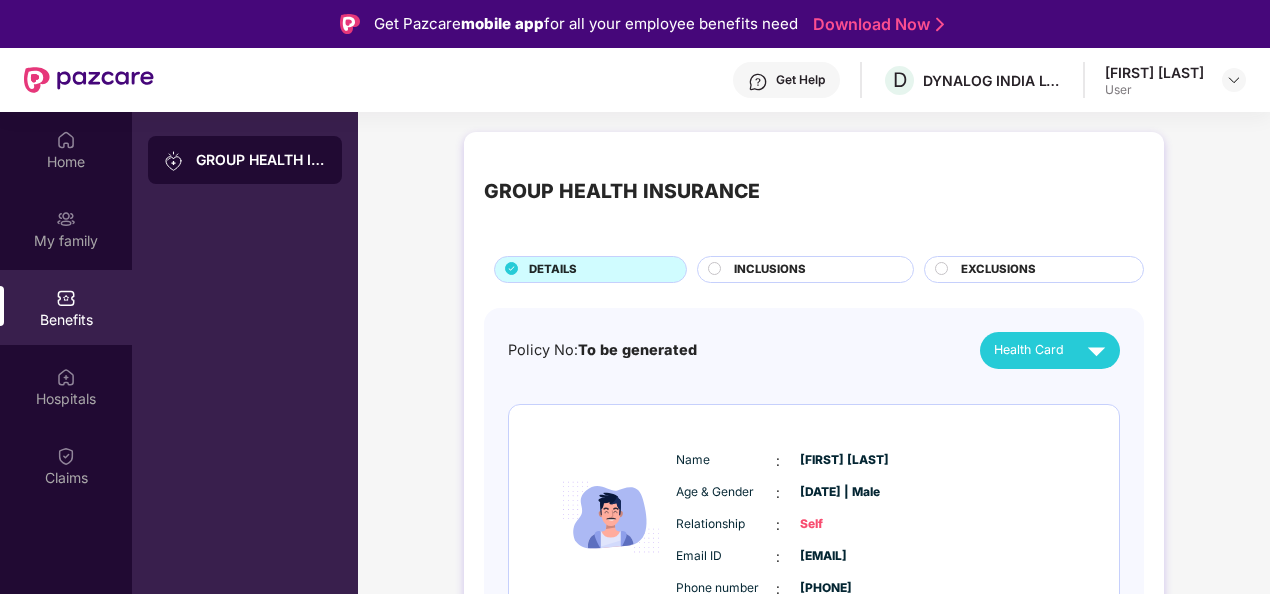 drag, startPoint x: 1266, startPoint y: 302, endPoint x: 1232, endPoint y: 381, distance: 86.00581 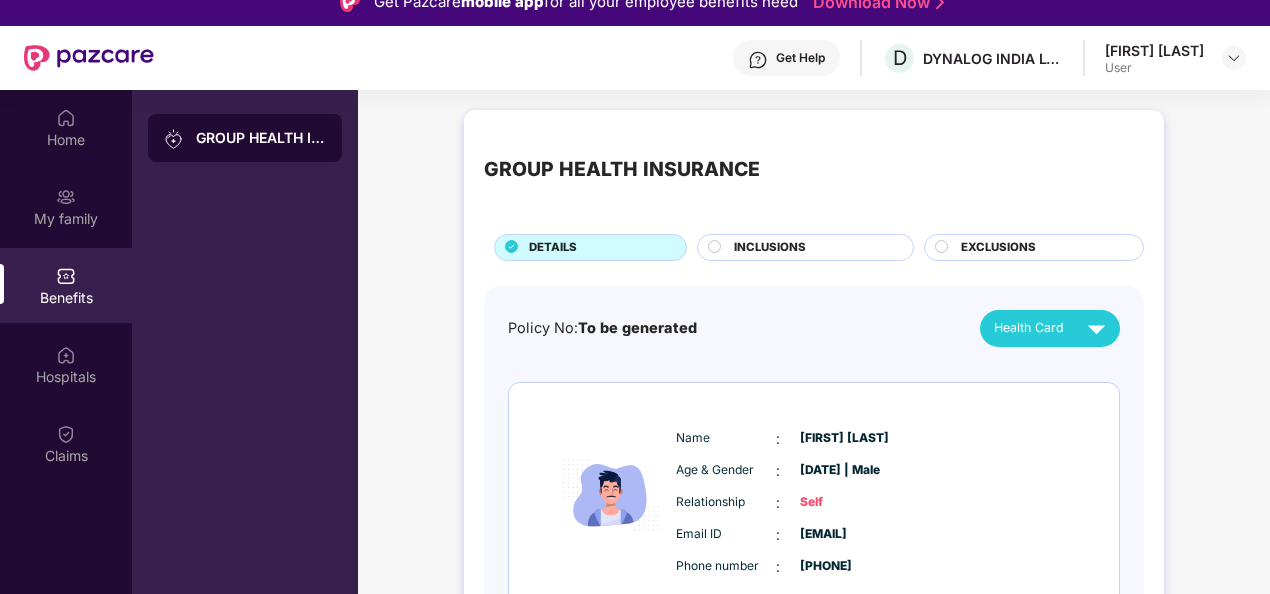 scroll, scrollTop: 0, scrollLeft: 0, axis: both 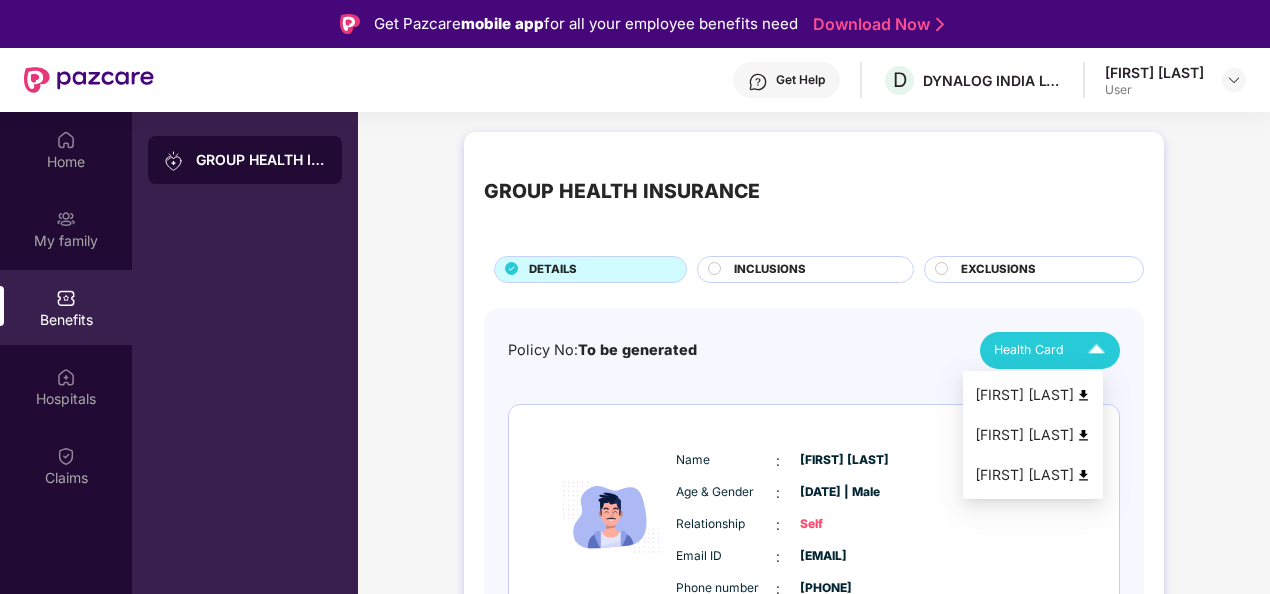 click at bounding box center [1083, 435] 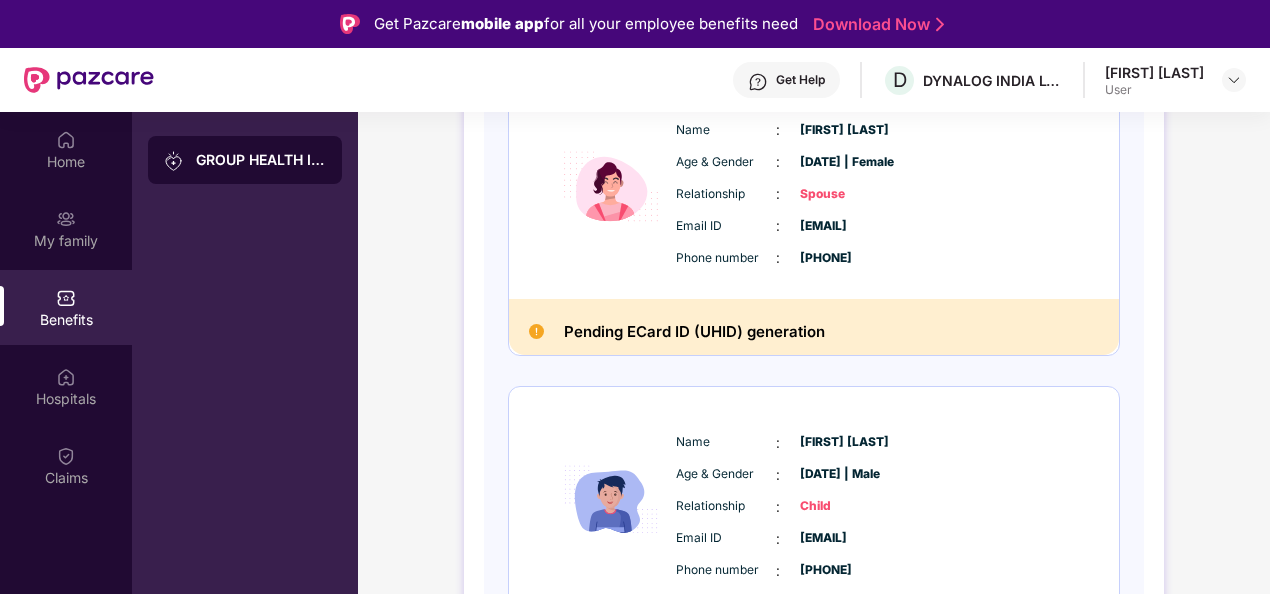scroll, scrollTop: 656, scrollLeft: 0, axis: vertical 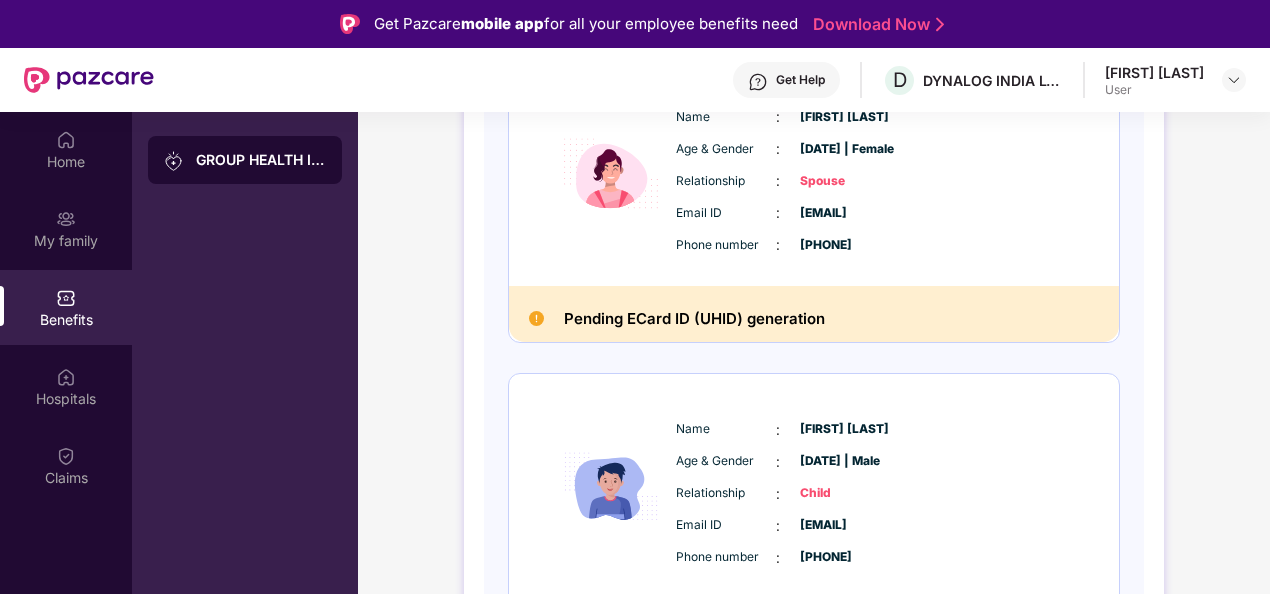 click at bounding box center [66, 298] 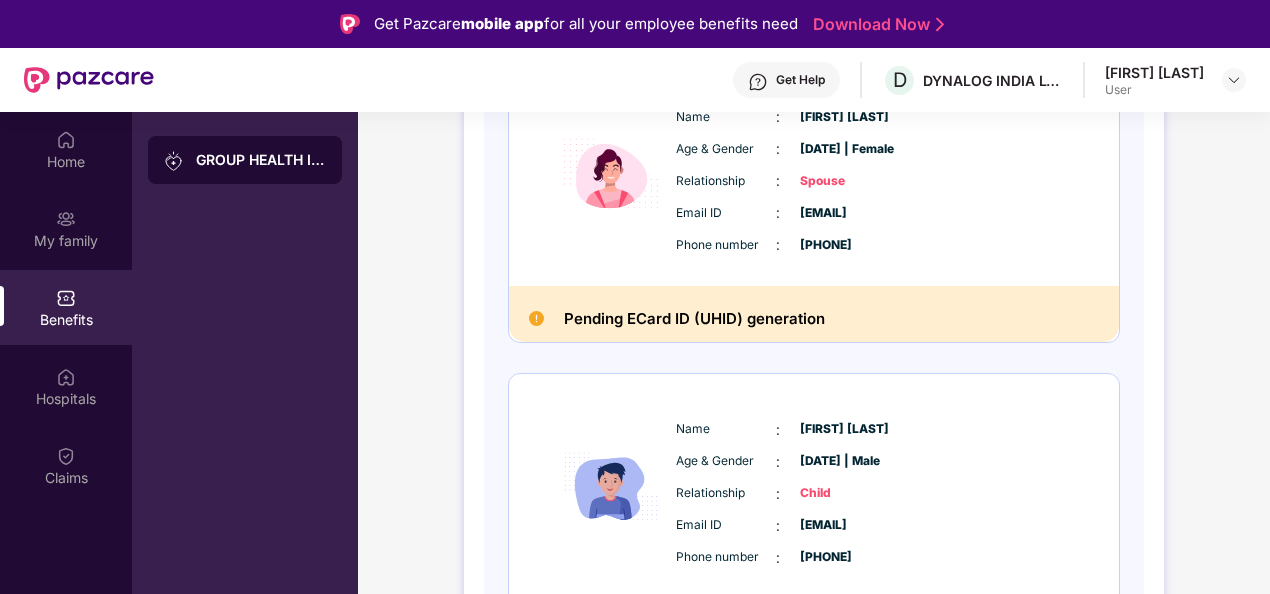 click on "GROUP HEALTH INSURANCE" at bounding box center (261, 160) 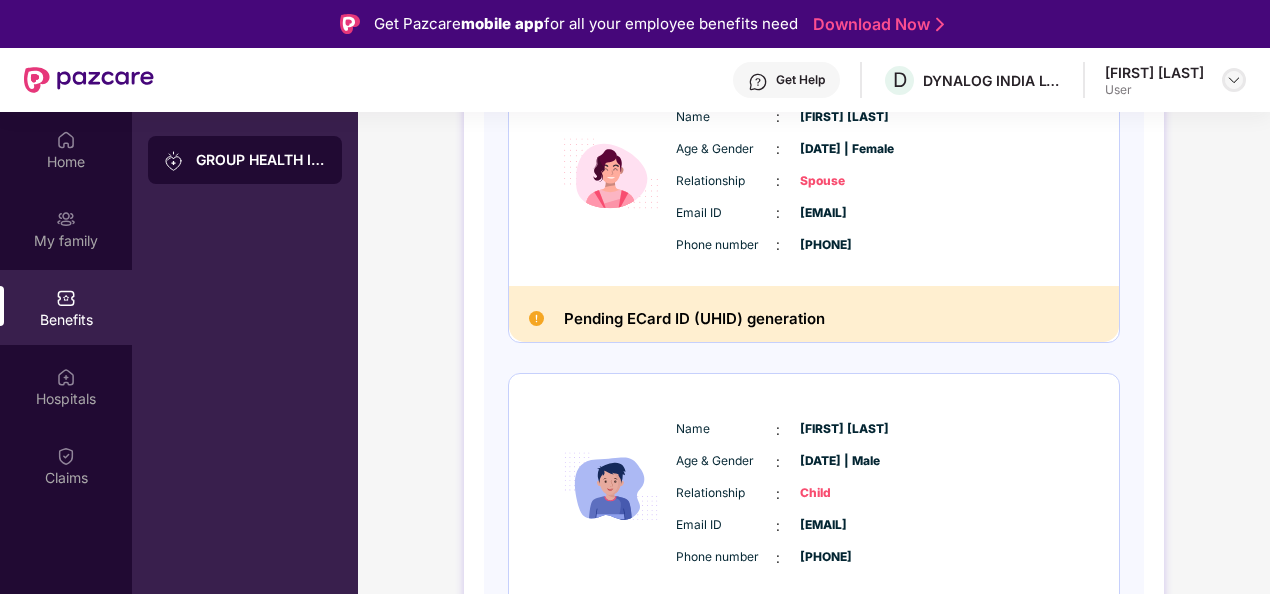 click at bounding box center (1234, 80) 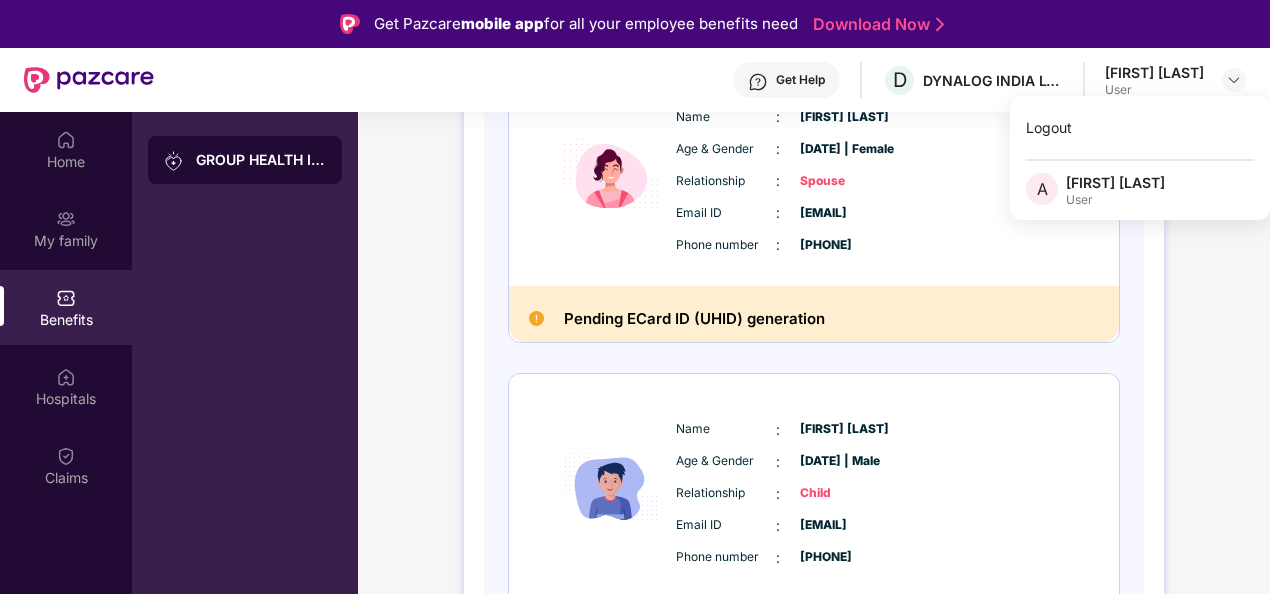 click on "GROUP HEALTH INSURANCE DETAILS INCLUSIONS EXCLUSIONS Policy No:  To be generated Health Card Name : [FIRST] [LAST] Age & Gender : [DATE] | Male Relationship : Self Email ID : [EMAIL] Phone number : [PHONE] Pending ECard ID (UHID) generation Name : [FIRST] [LAST] Age & Gender : [DATE] | Female Relationship : Spouse Email ID : [EMAIL] Phone number : [PHONE] Pending ECard ID (UHID) generation Name : [FIRST] [LAST] Age & Gender : [DATE] | Male Relationship : Child Email ID : [EMAIL] Phone number : [PHONE] Pending ECard ID (UHID) generation" at bounding box center [814, 122] 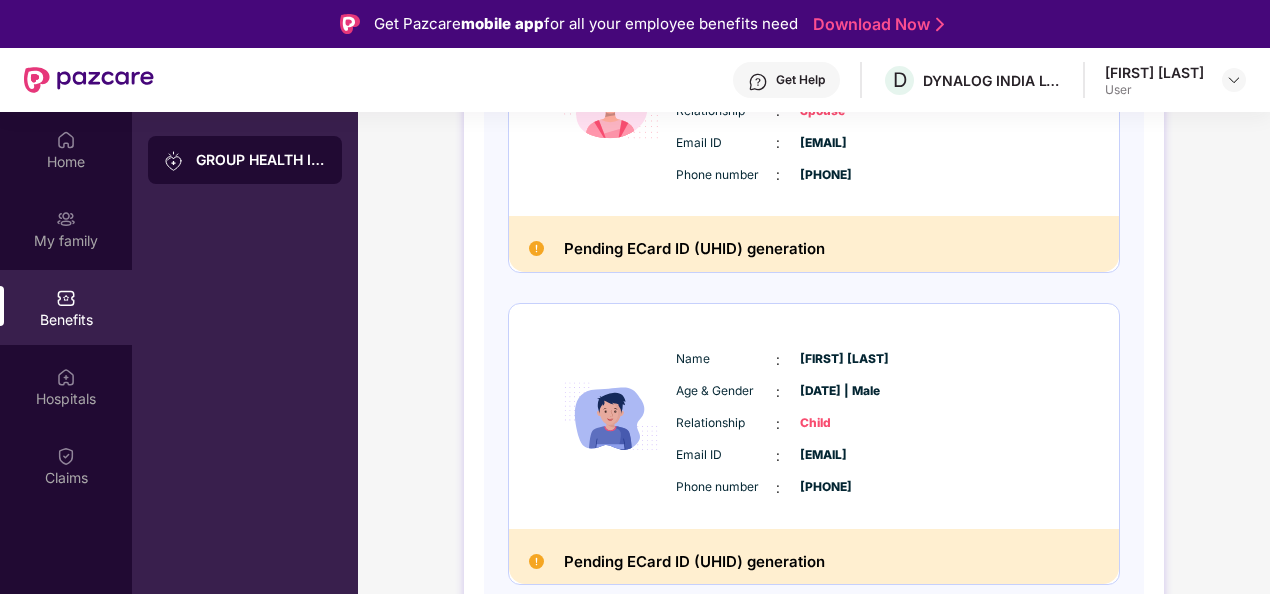 scroll, scrollTop: 172, scrollLeft: 0, axis: vertical 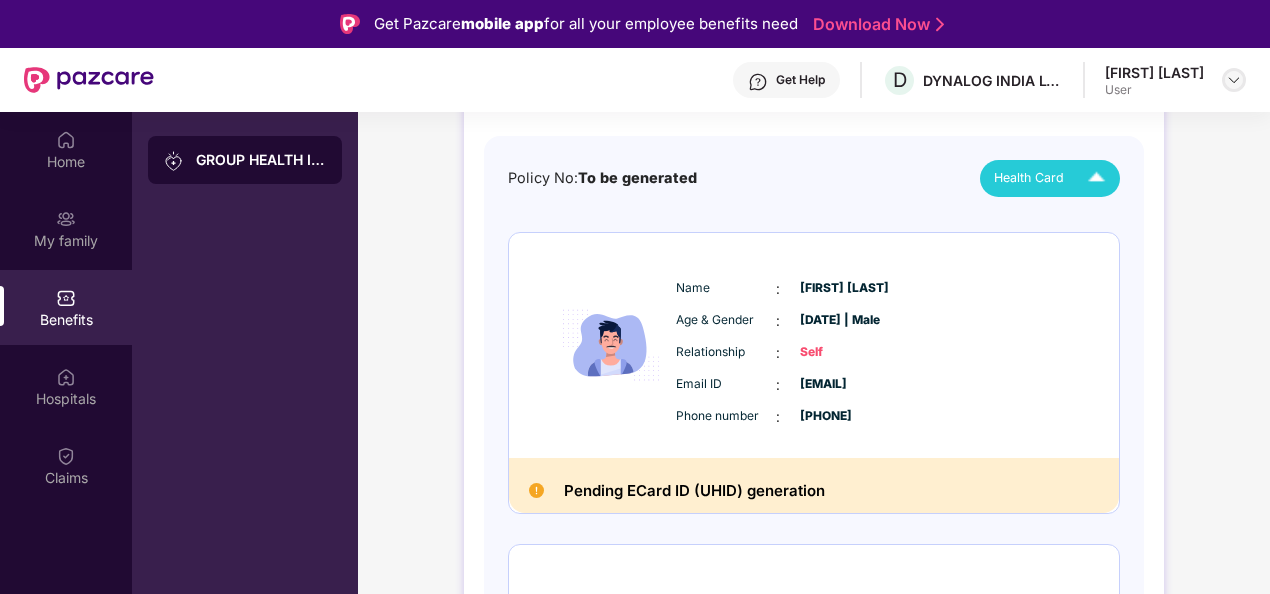 click at bounding box center (1234, 80) 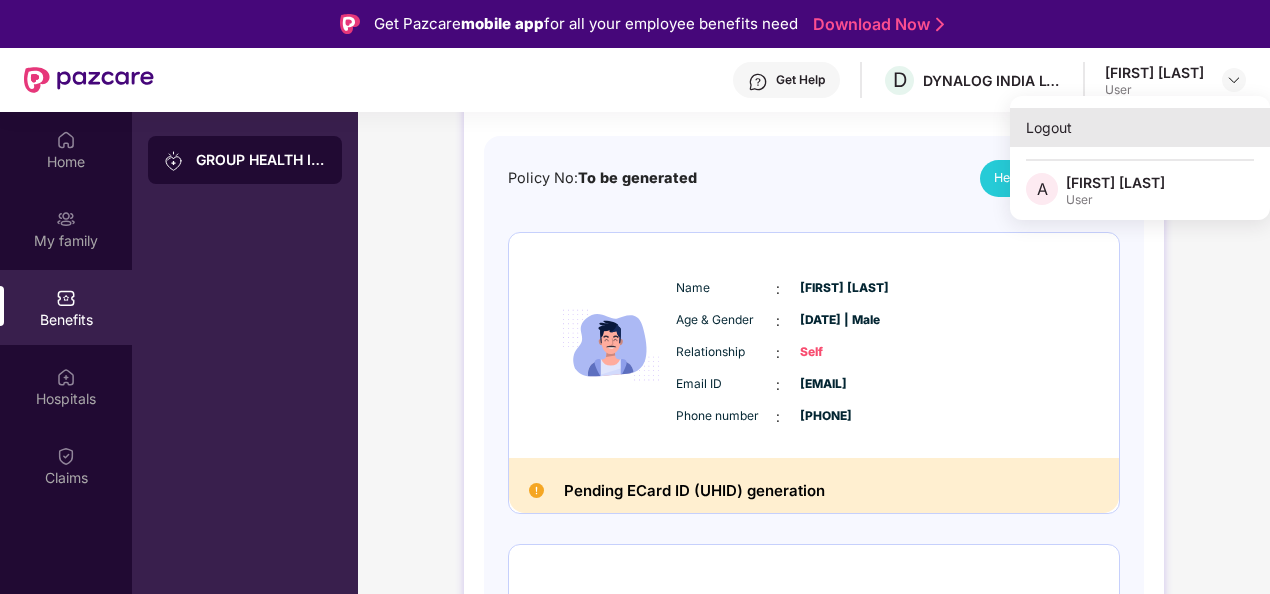 click on "Logout" at bounding box center [1140, 127] 